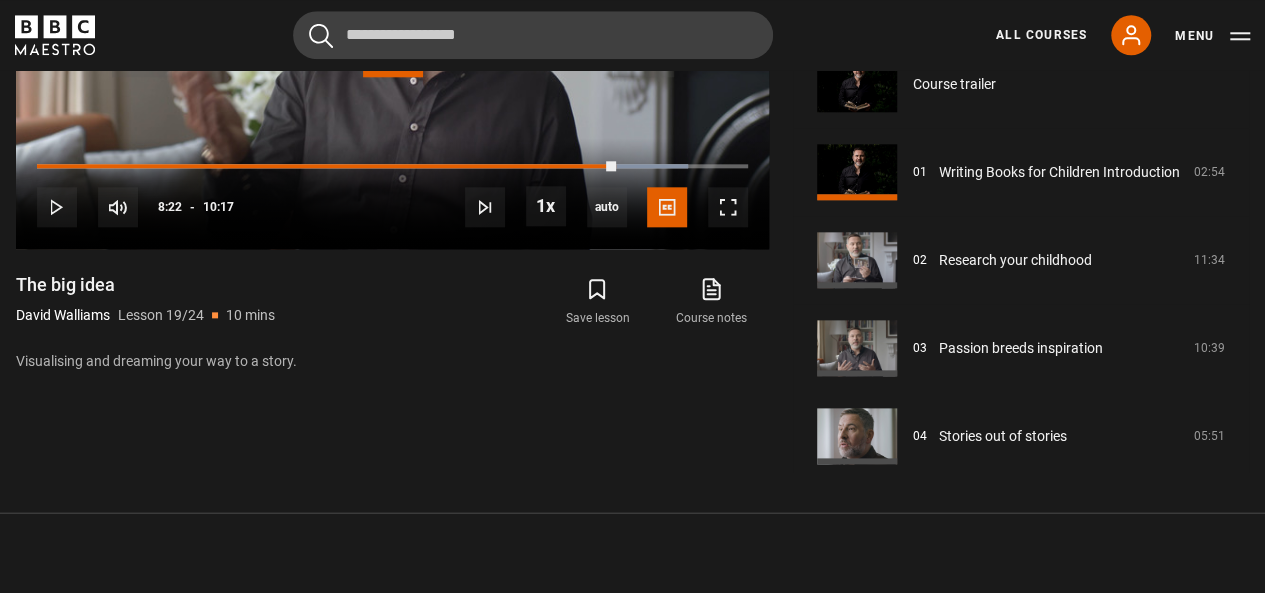 scroll, scrollTop: 1059, scrollLeft: 0, axis: vertical 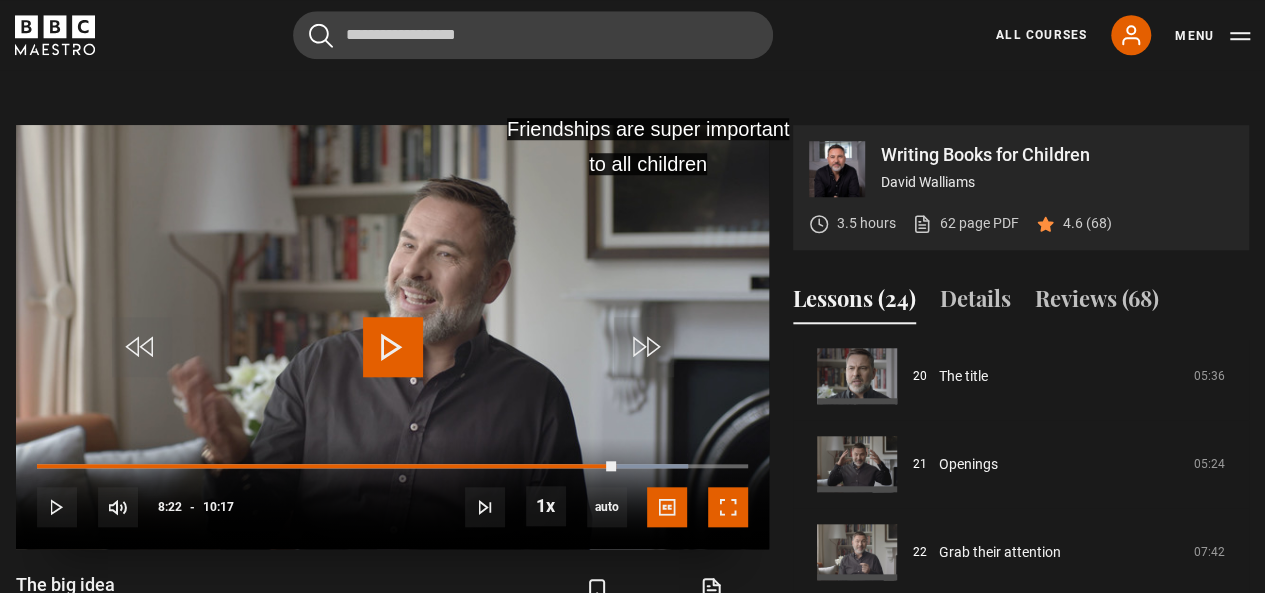 click at bounding box center [728, 507] 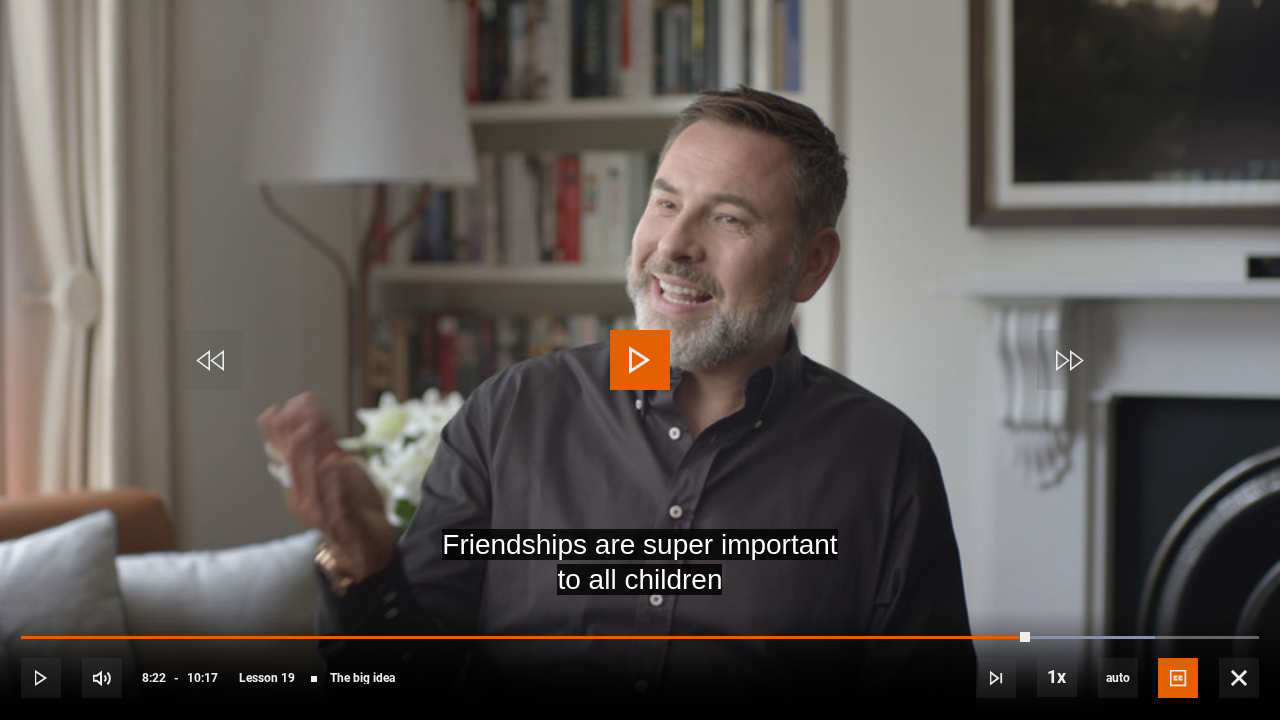 click at bounding box center (640, 360) 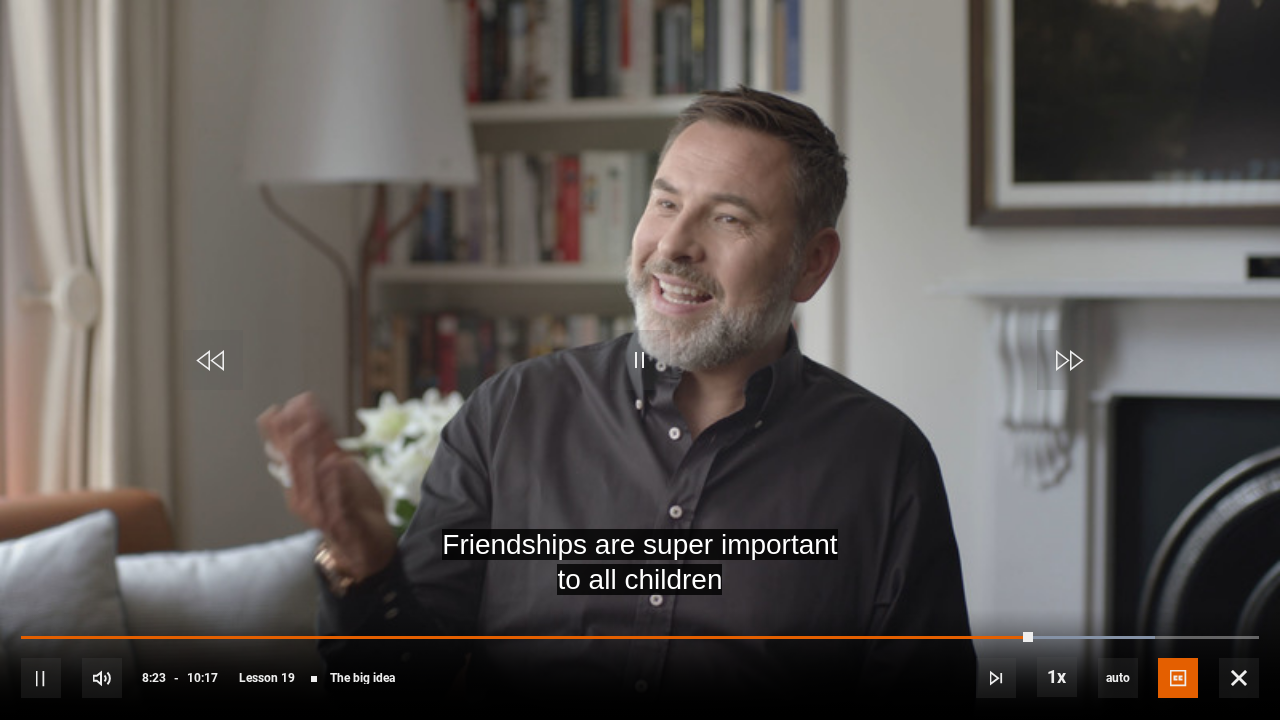 click at bounding box center (640, 360) 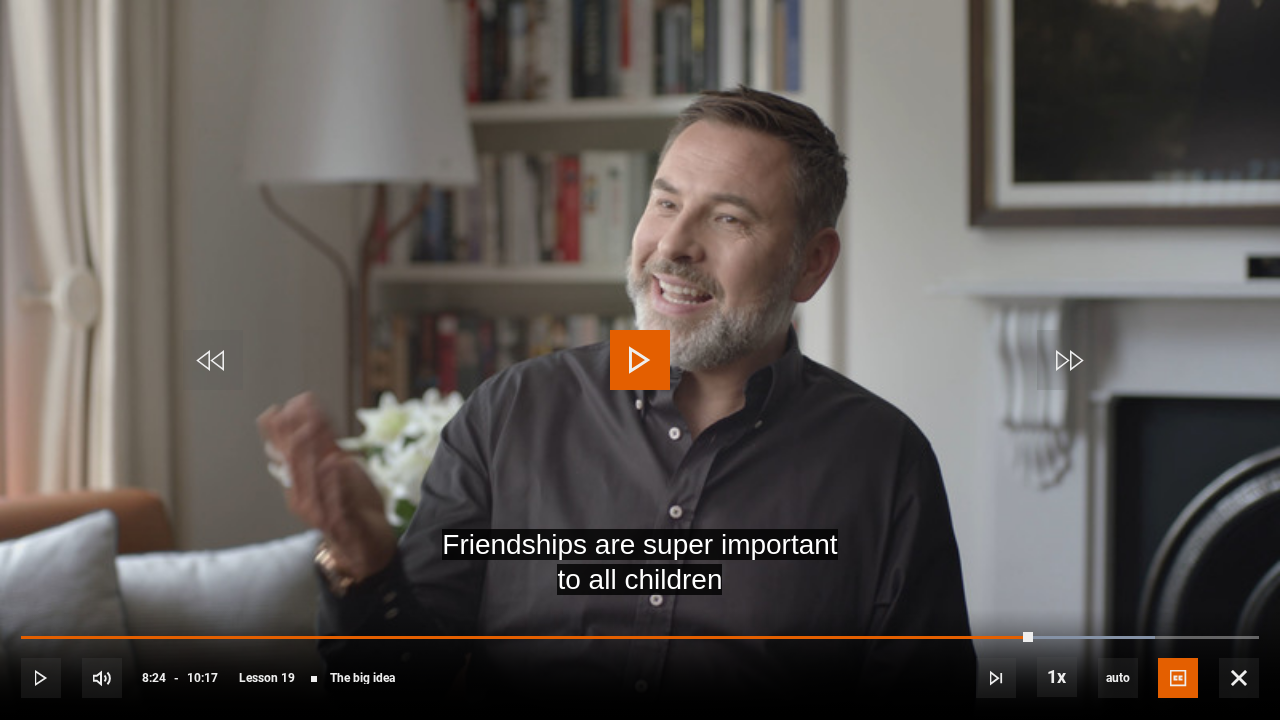 click at bounding box center [640, 360] 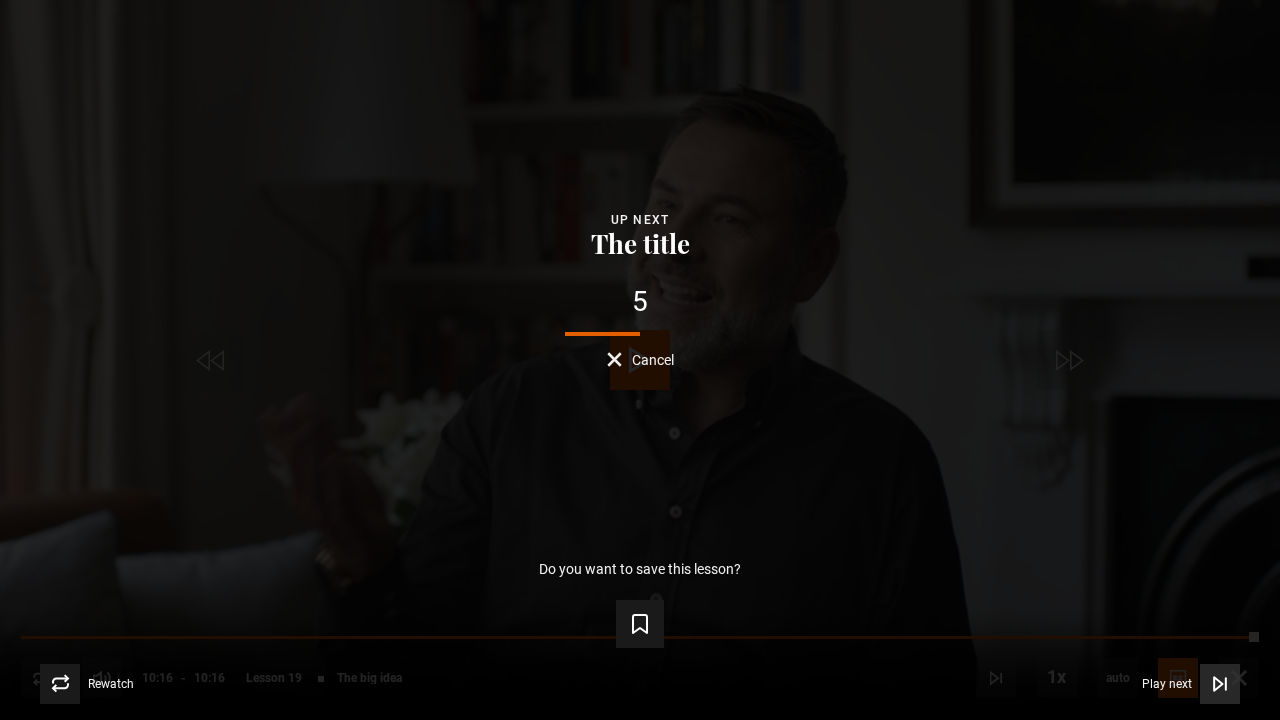 click on "Play next
Play next" at bounding box center (1191, 684) 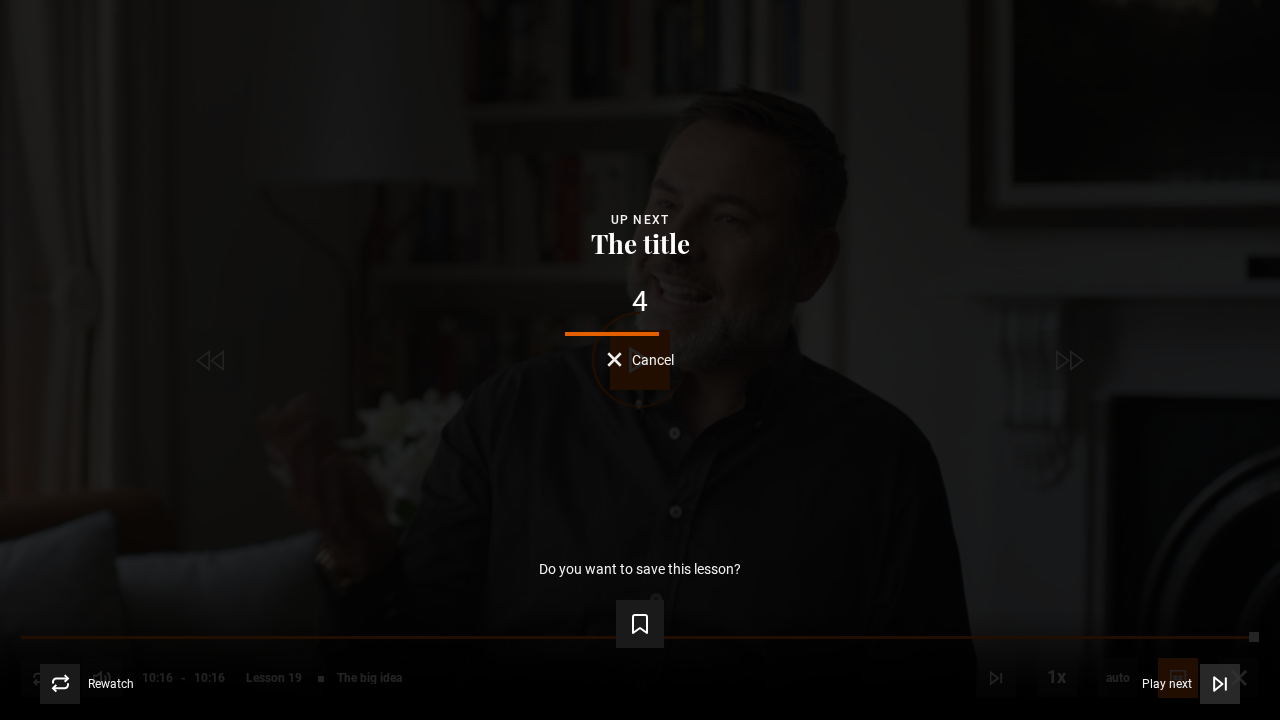 click at bounding box center [1220, 684] 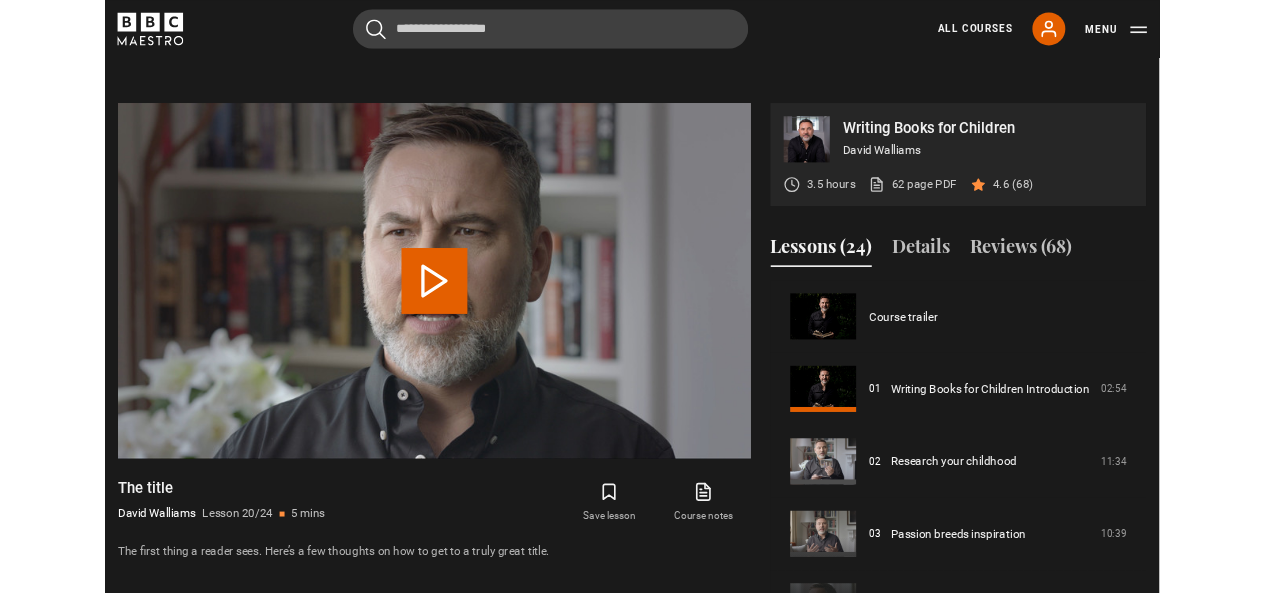 scroll, scrollTop: 803, scrollLeft: 0, axis: vertical 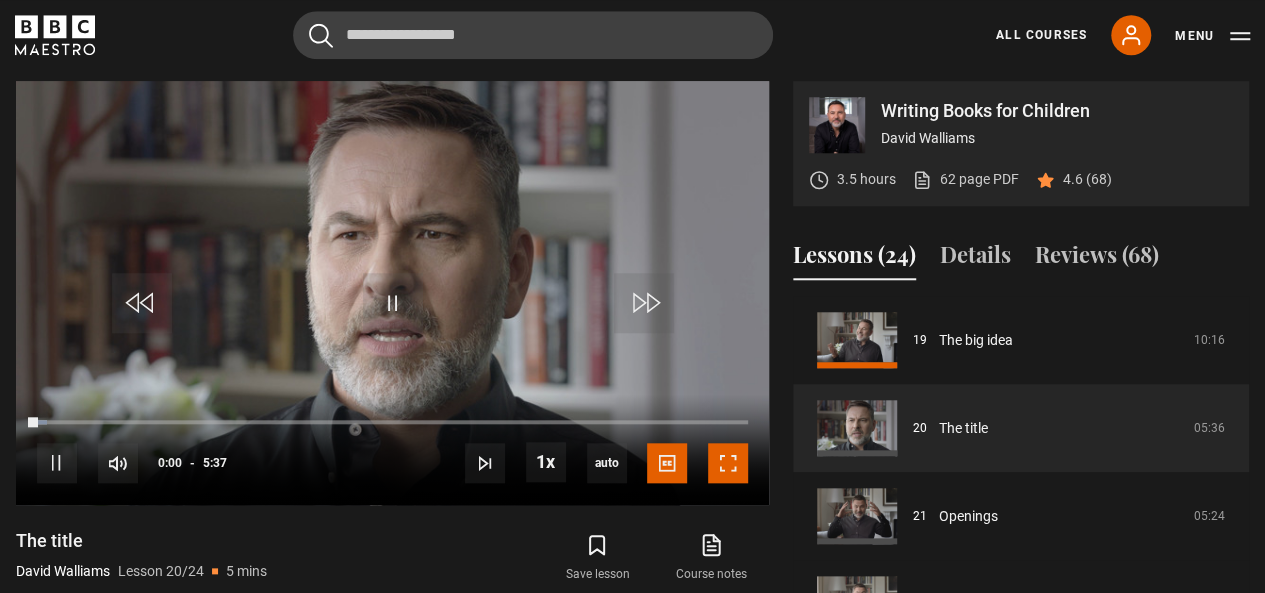 drag, startPoint x: 732, startPoint y: 477, endPoint x: 734, endPoint y: 562, distance: 85.02353 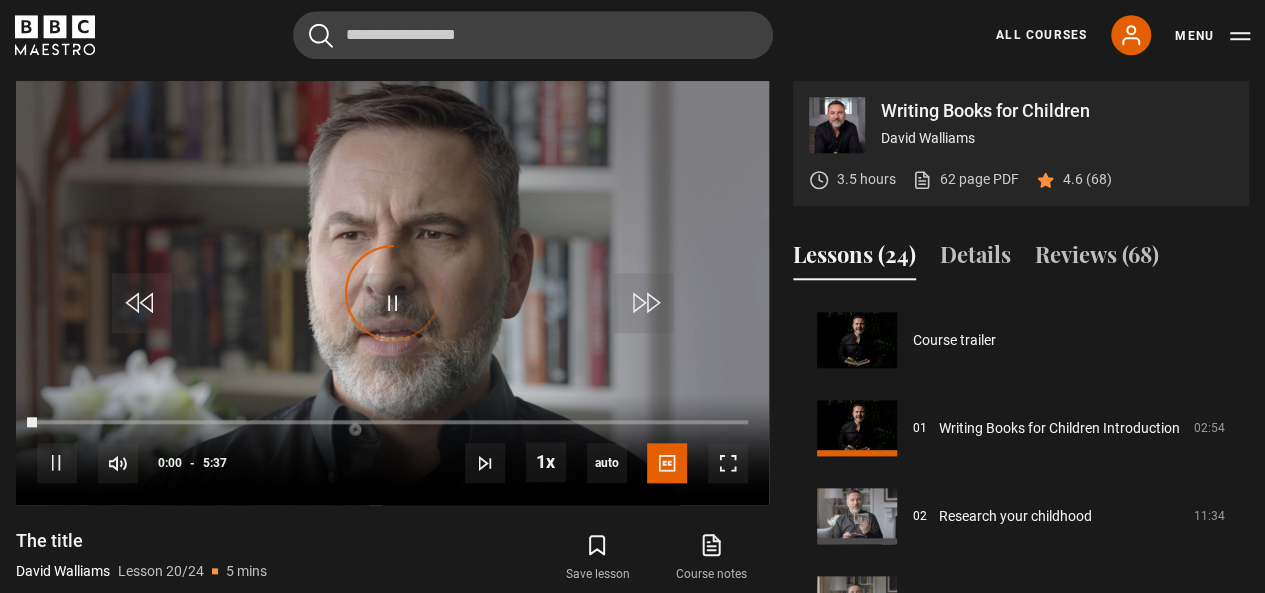 scroll, scrollTop: 1672, scrollLeft: 0, axis: vertical 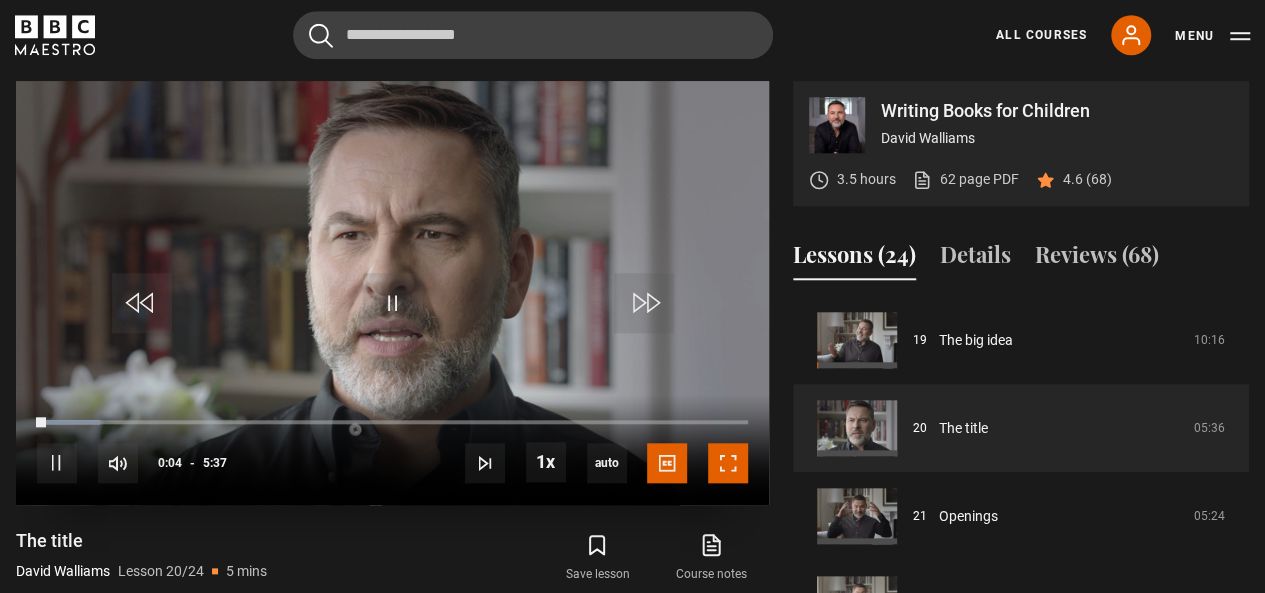 click at bounding box center [728, 463] 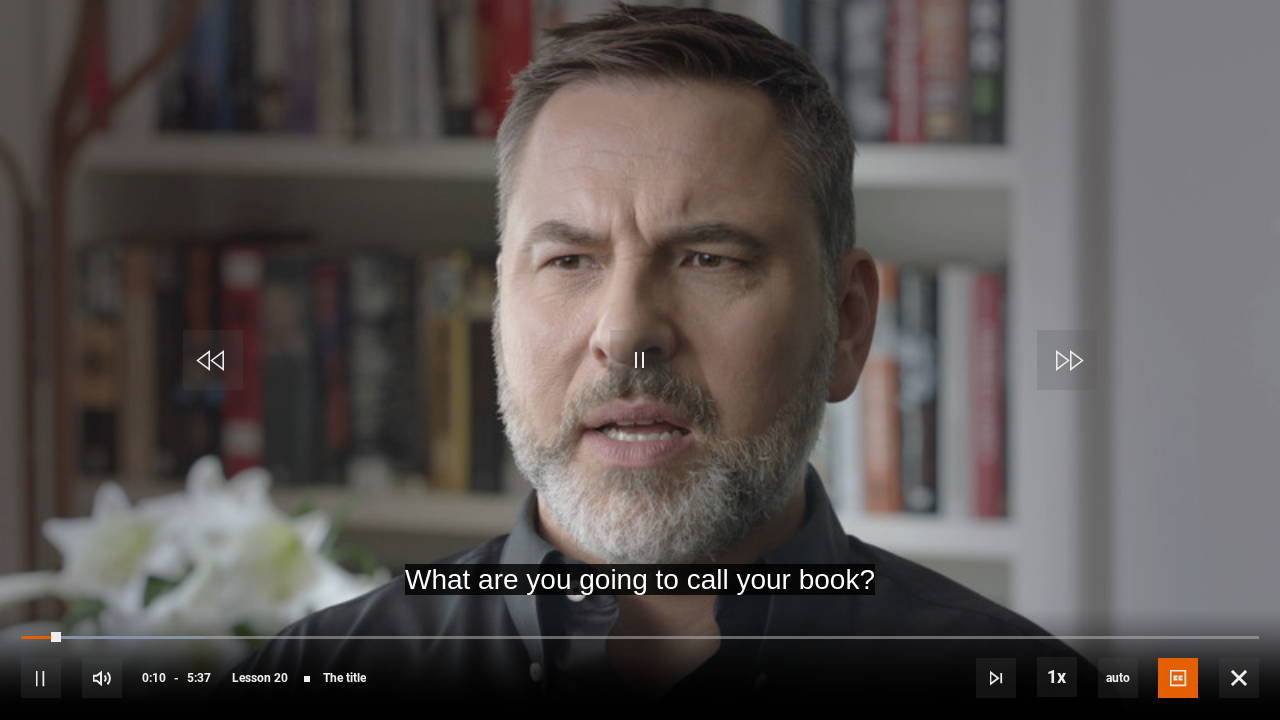 click at bounding box center (640, 360) 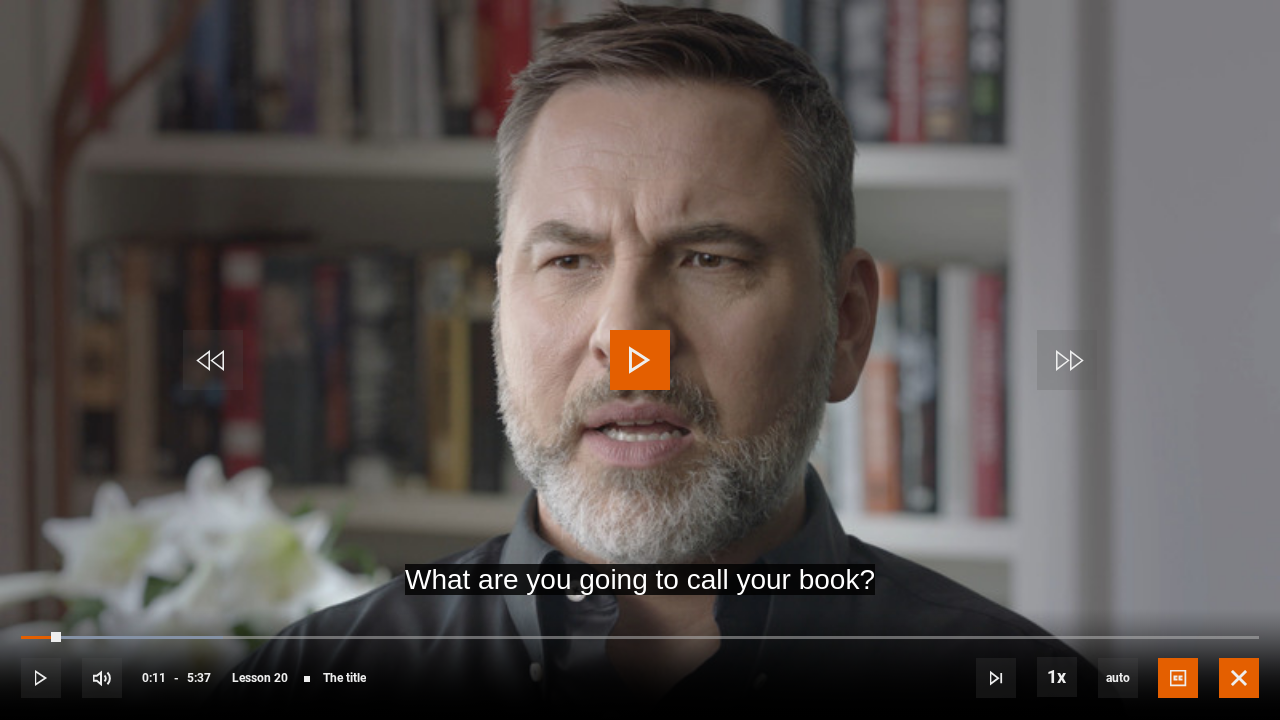 click at bounding box center (1239, 678) 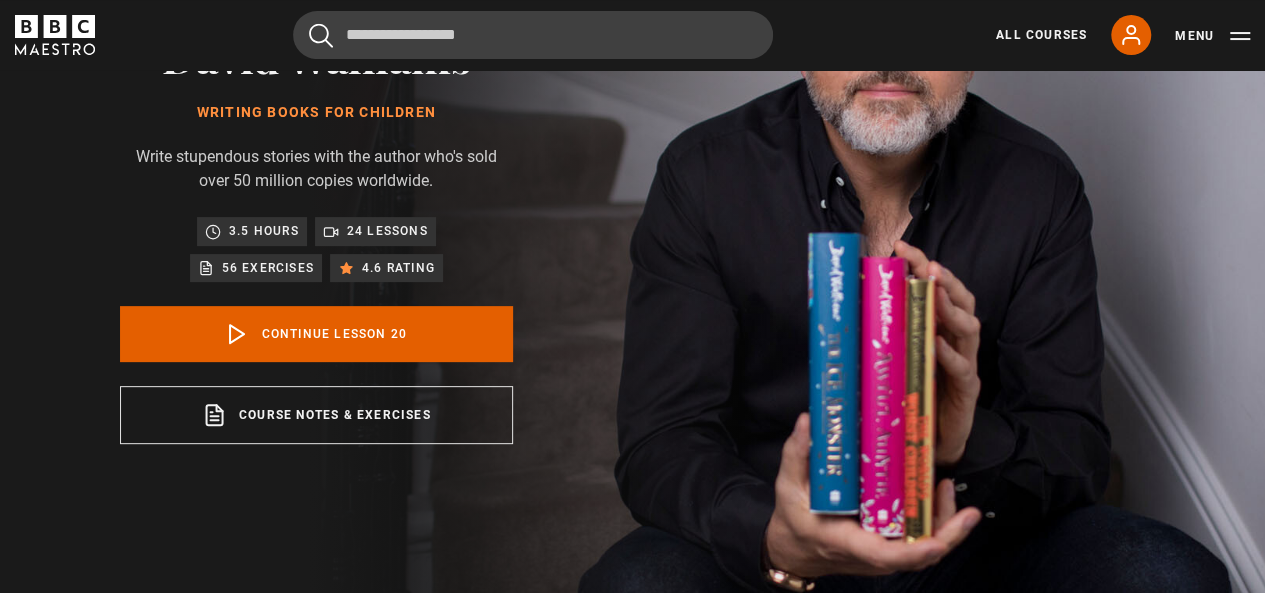 scroll, scrollTop: 200, scrollLeft: 0, axis: vertical 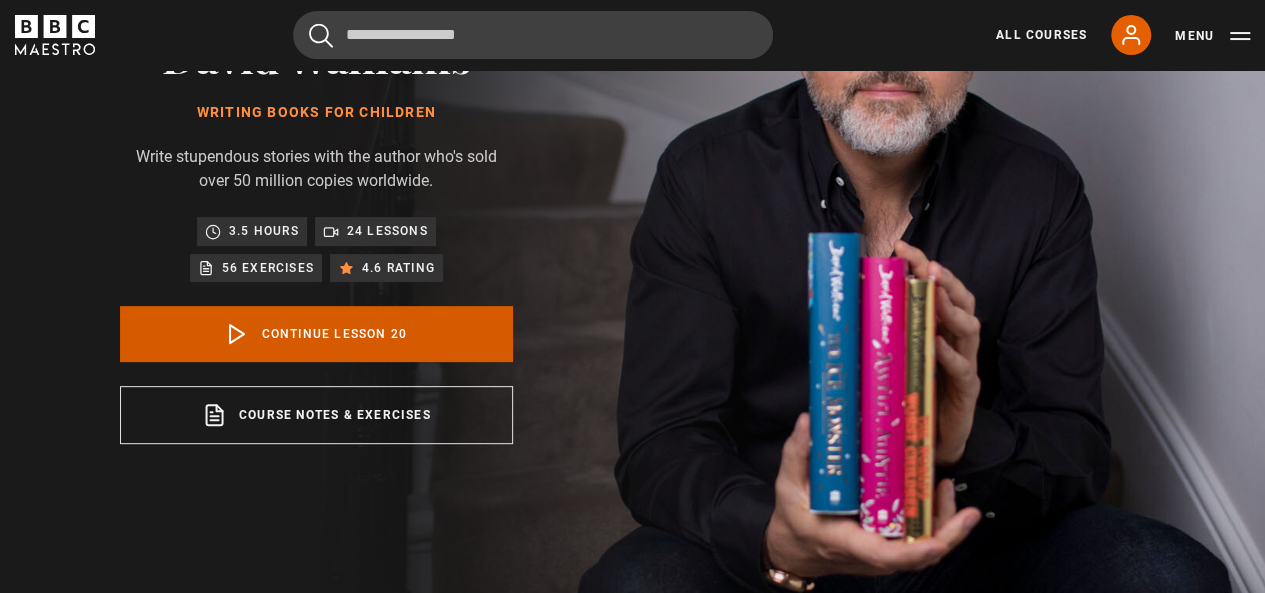 click on "Continue lesson 20" at bounding box center (316, 334) 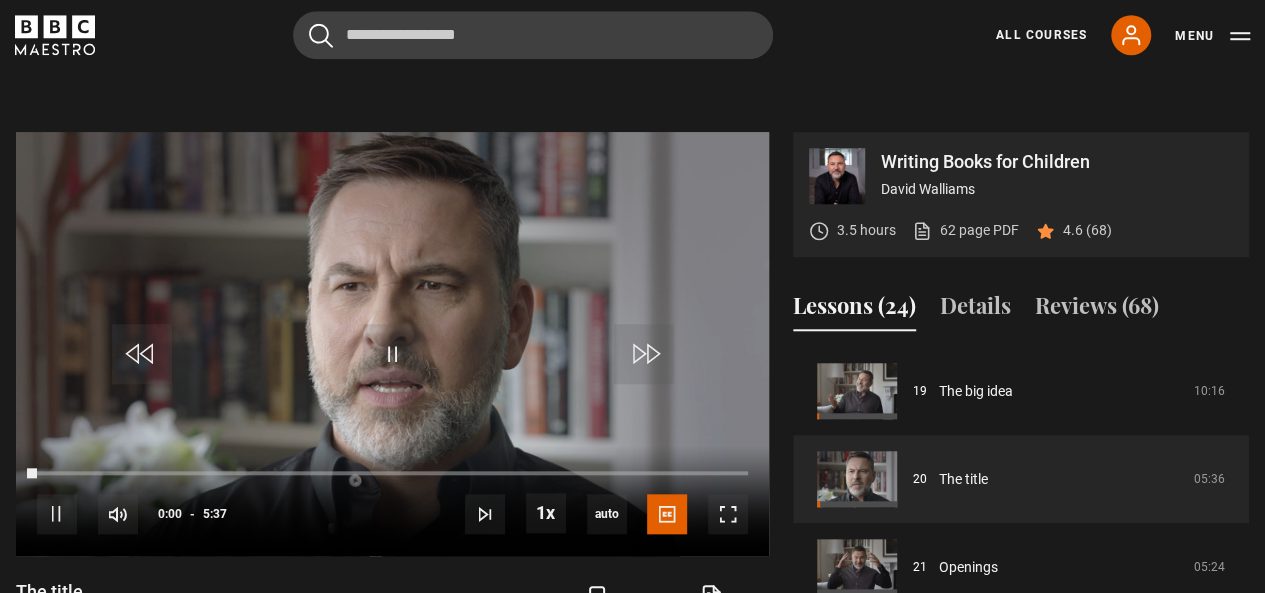 scroll, scrollTop: 803, scrollLeft: 0, axis: vertical 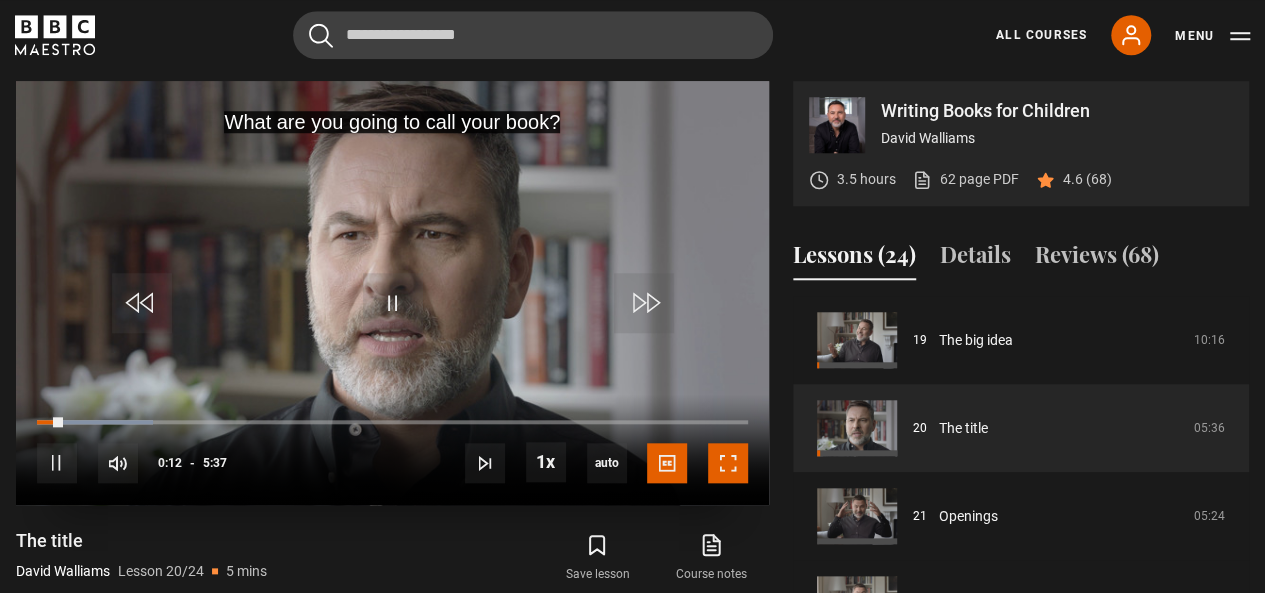 click at bounding box center (728, 463) 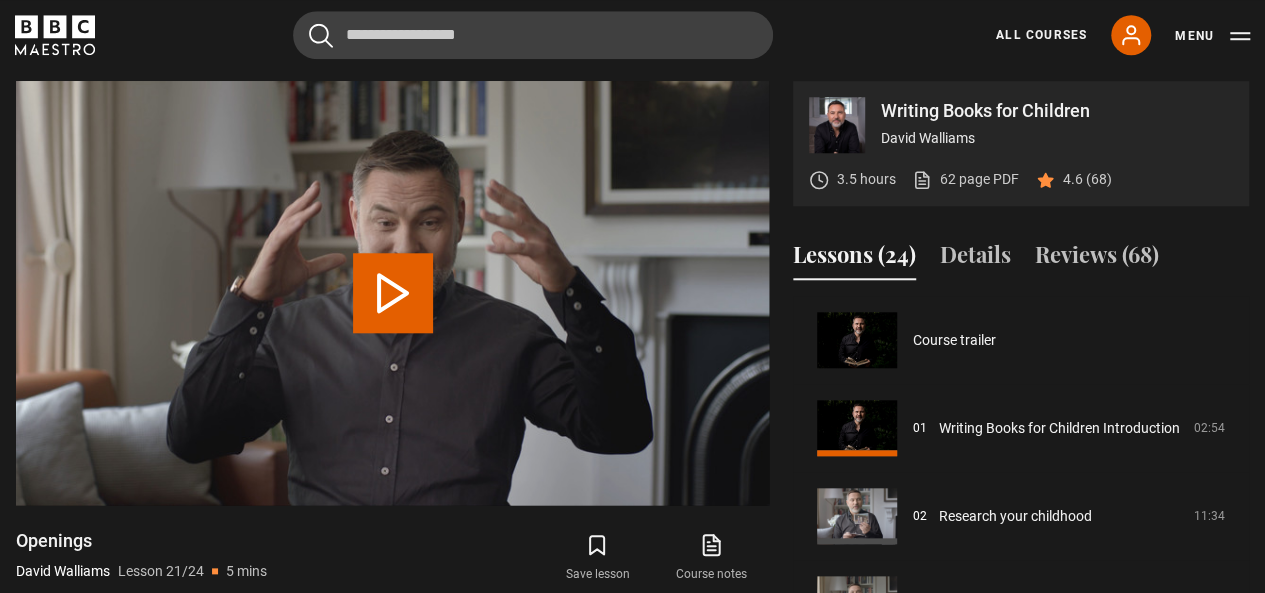 scroll, scrollTop: 1760, scrollLeft: 0, axis: vertical 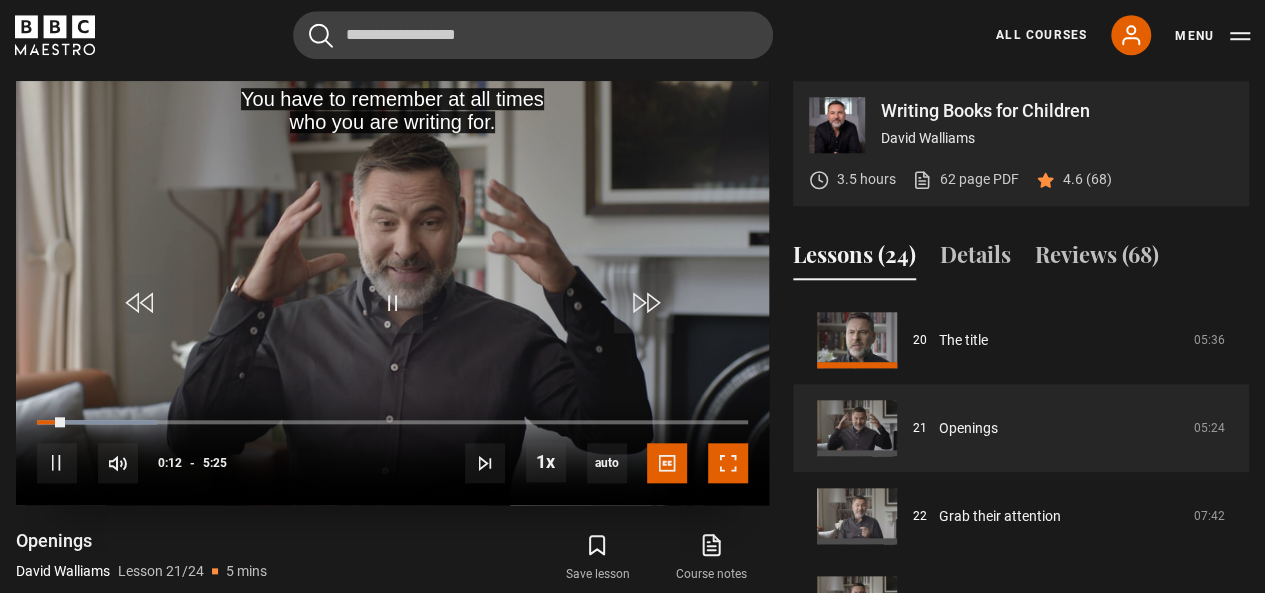 click at bounding box center [728, 463] 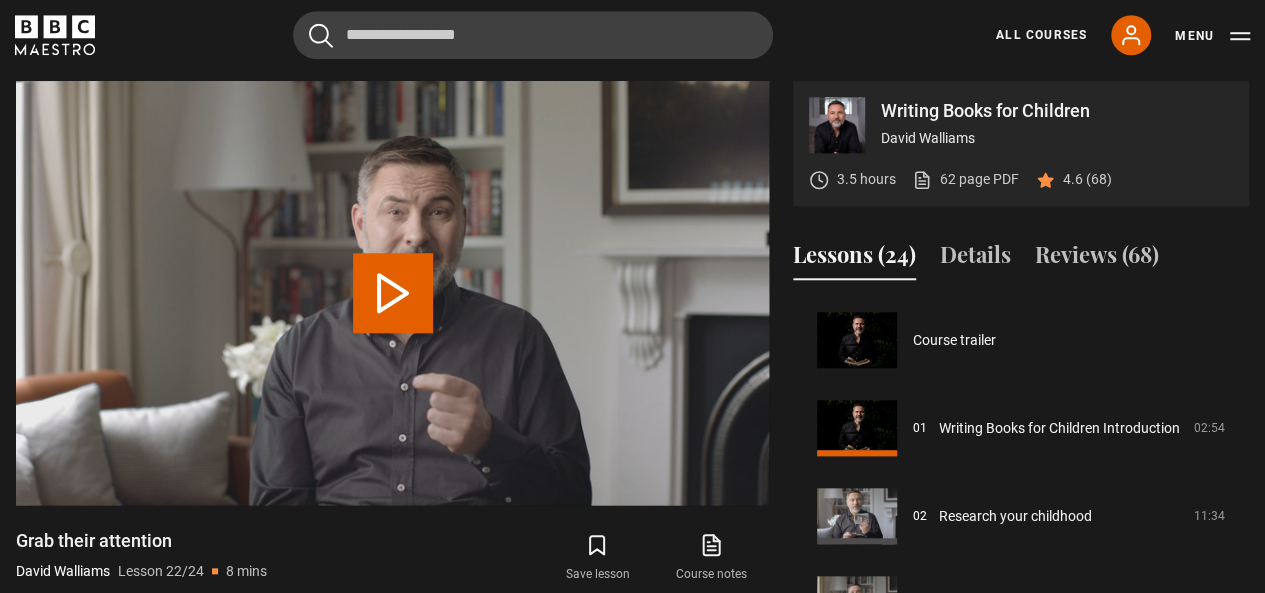 scroll, scrollTop: 1768, scrollLeft: 0, axis: vertical 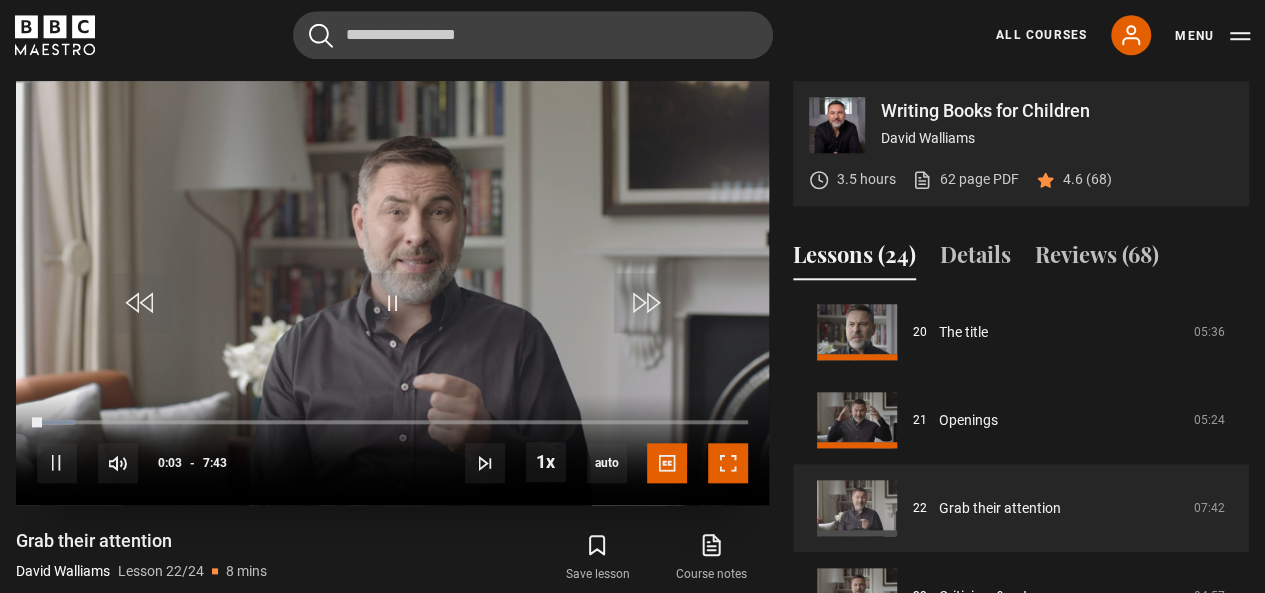 click at bounding box center [728, 463] 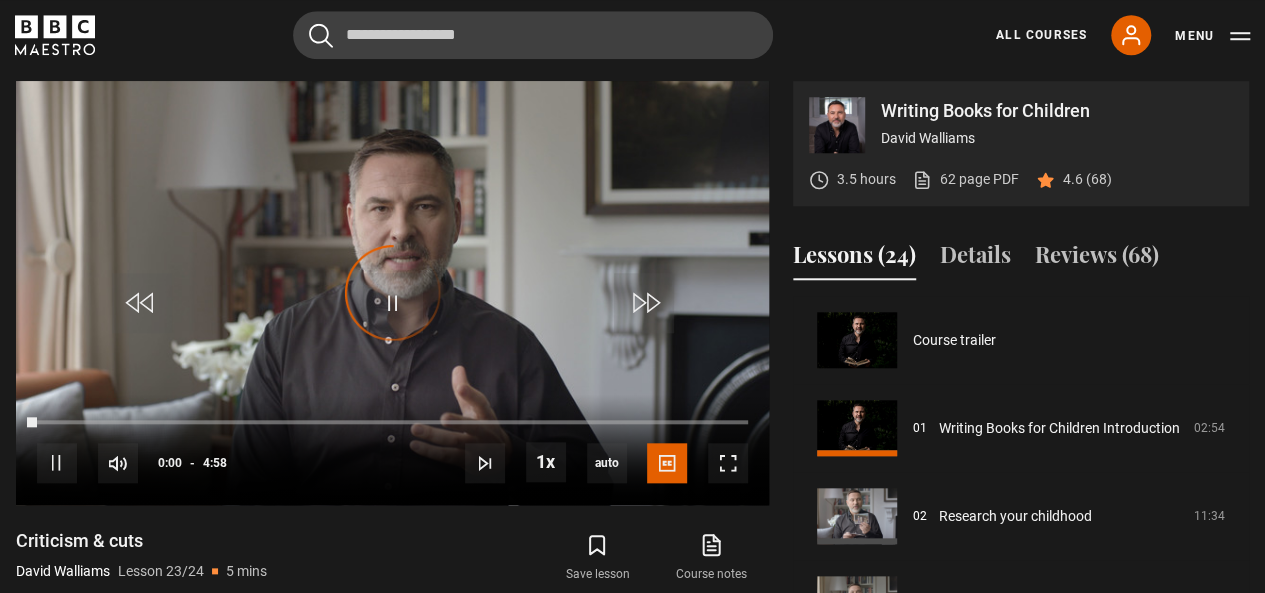 scroll, scrollTop: 1768, scrollLeft: 0, axis: vertical 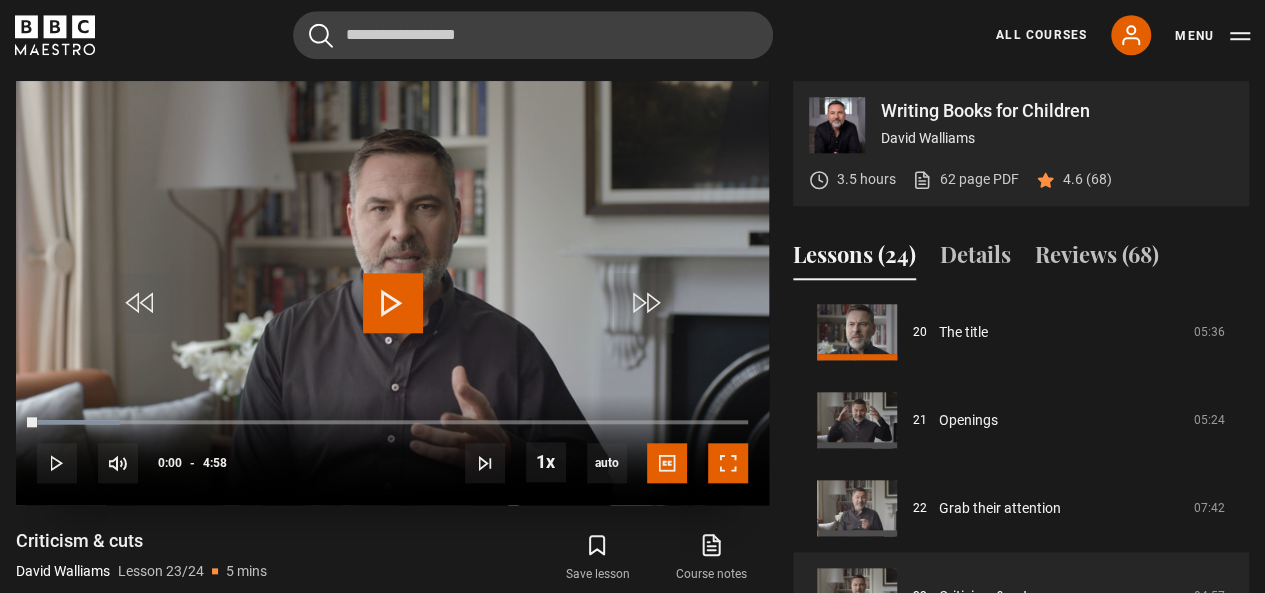 click at bounding box center [728, 463] 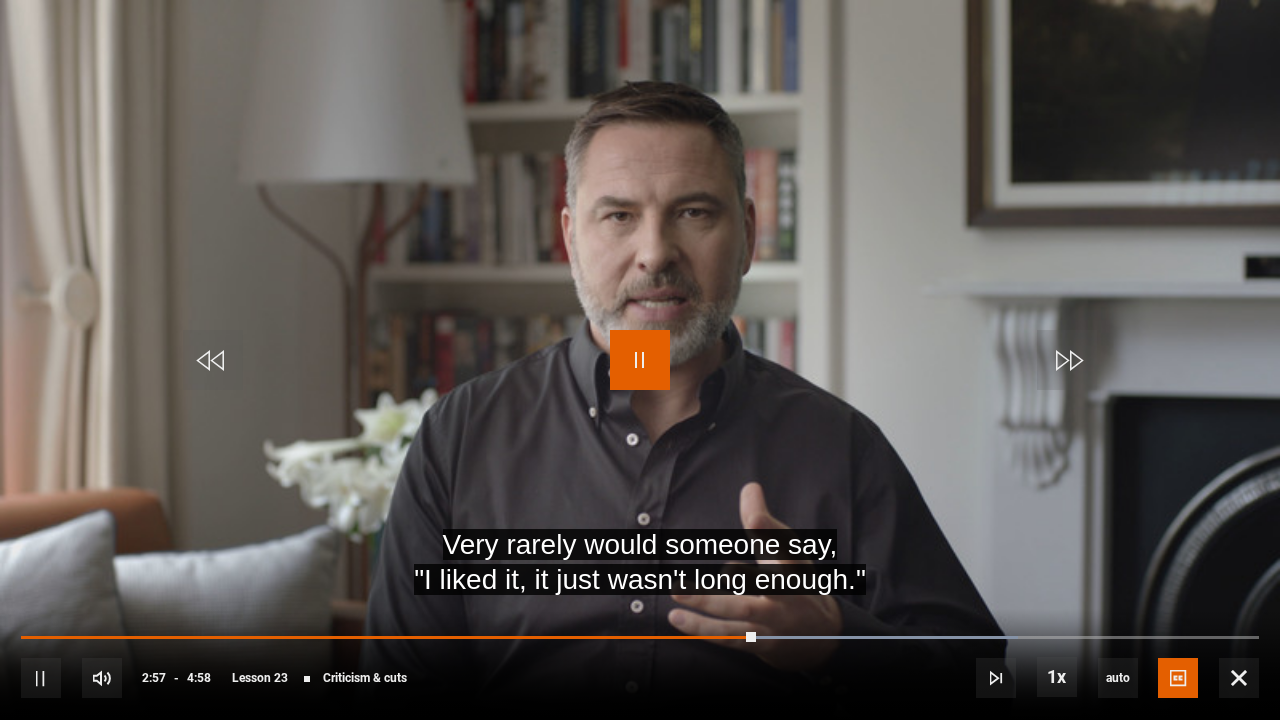 click at bounding box center (640, 360) 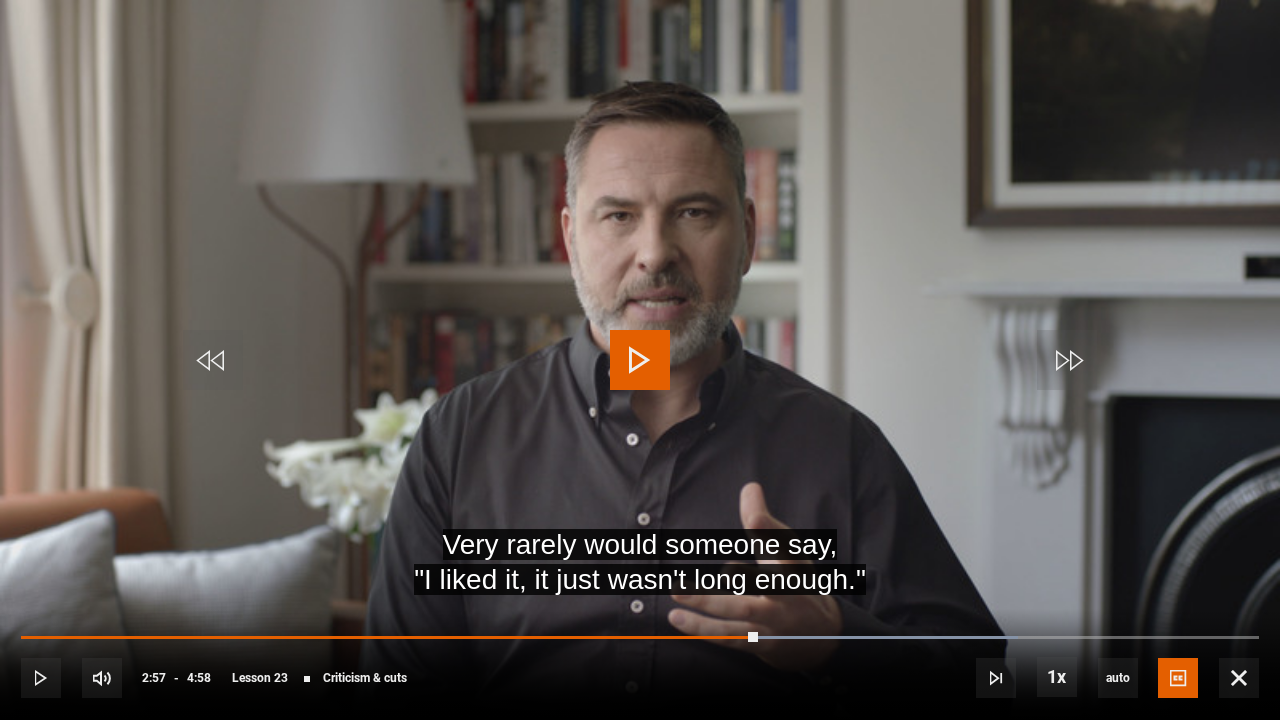 click at bounding box center [640, 360] 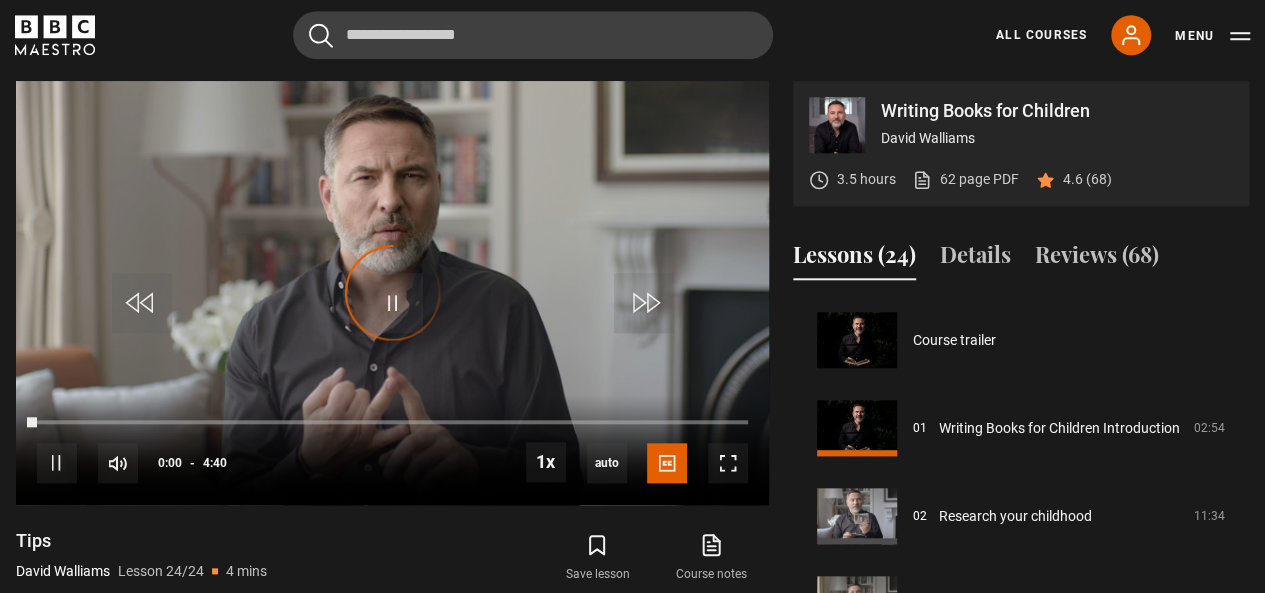 scroll, scrollTop: 1768, scrollLeft: 0, axis: vertical 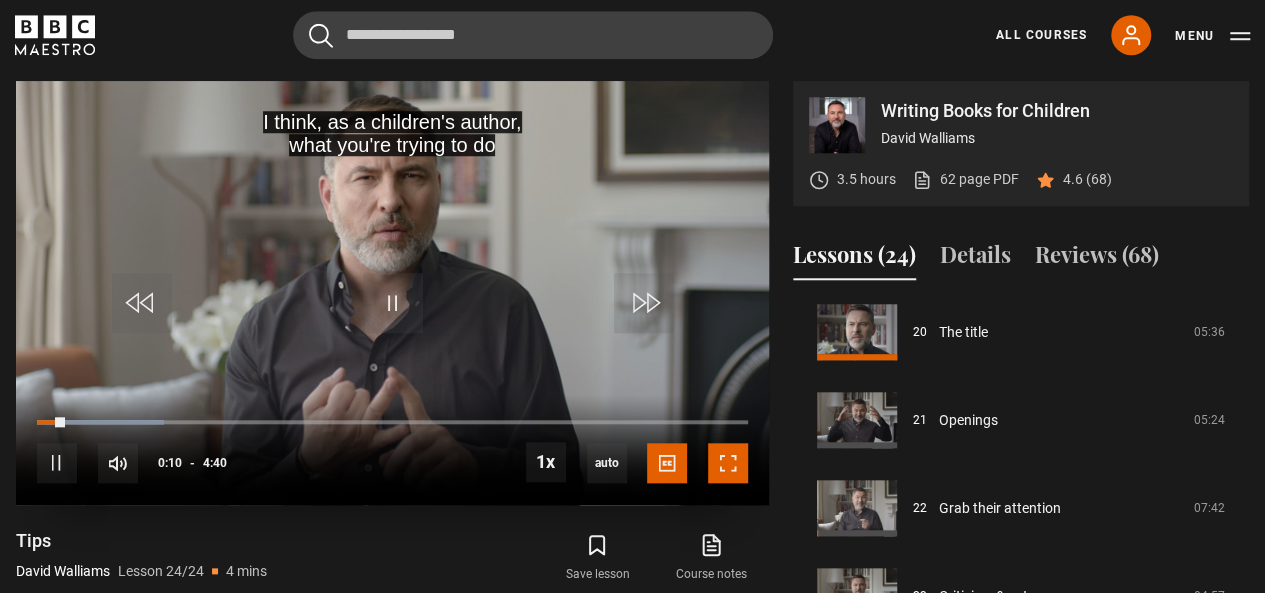 click at bounding box center [728, 463] 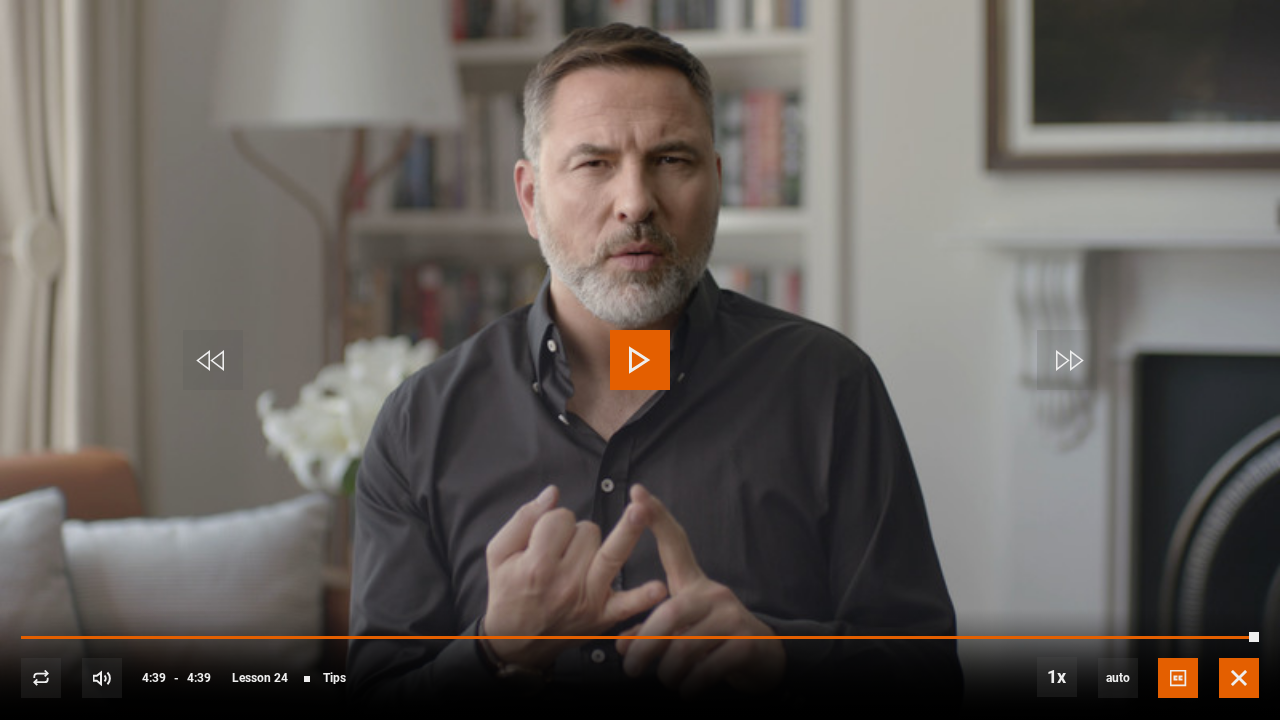 click at bounding box center (1239, 678) 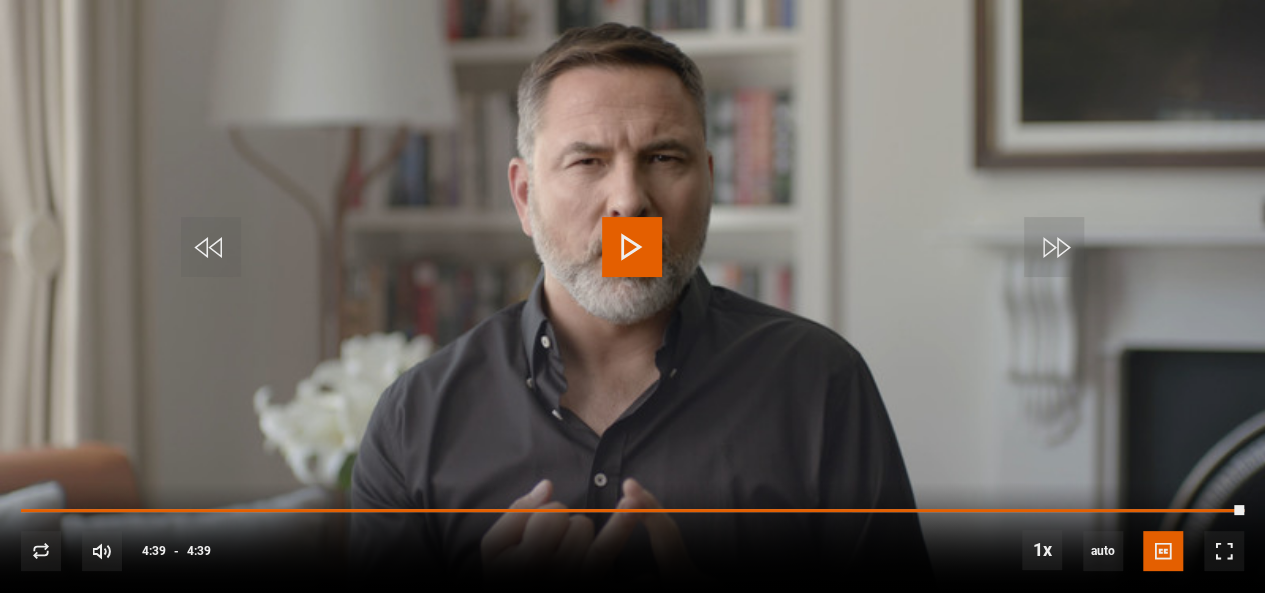 scroll, scrollTop: 3, scrollLeft: 0, axis: vertical 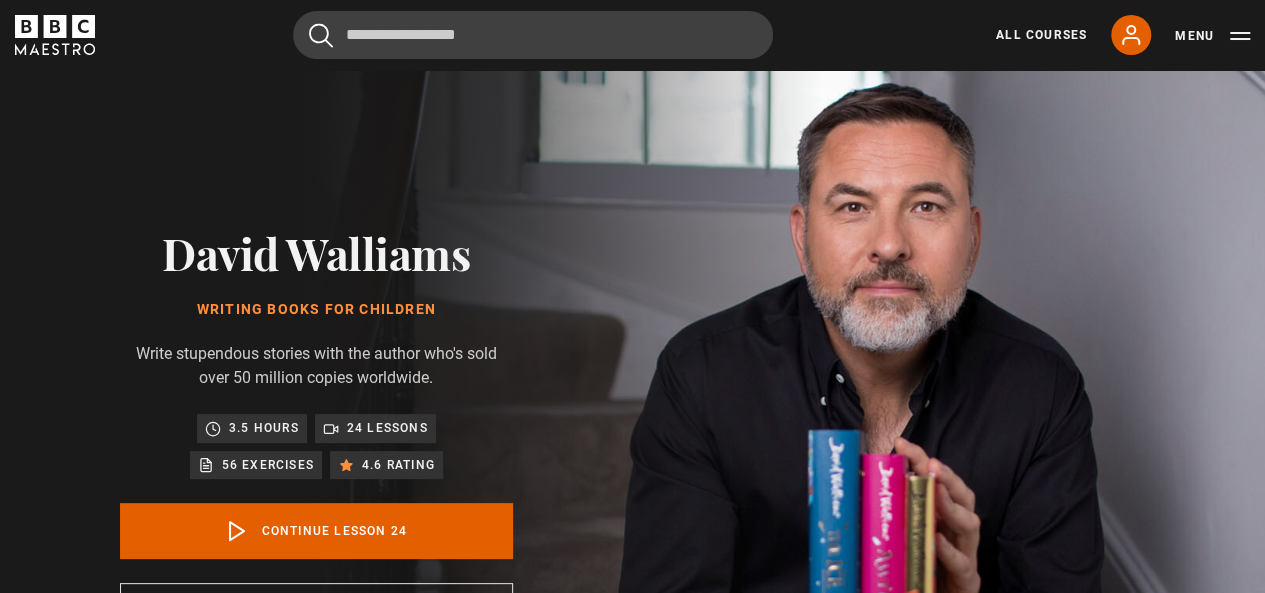 click on "56
exercises" at bounding box center (268, 465) 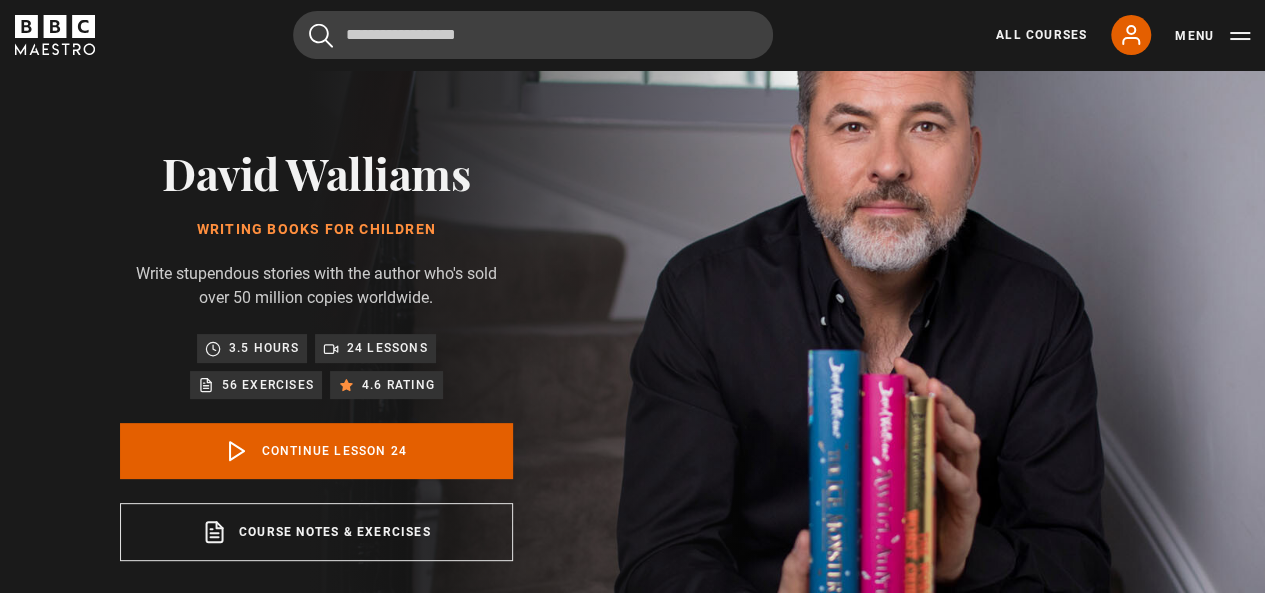 scroll, scrollTop: 203, scrollLeft: 0, axis: vertical 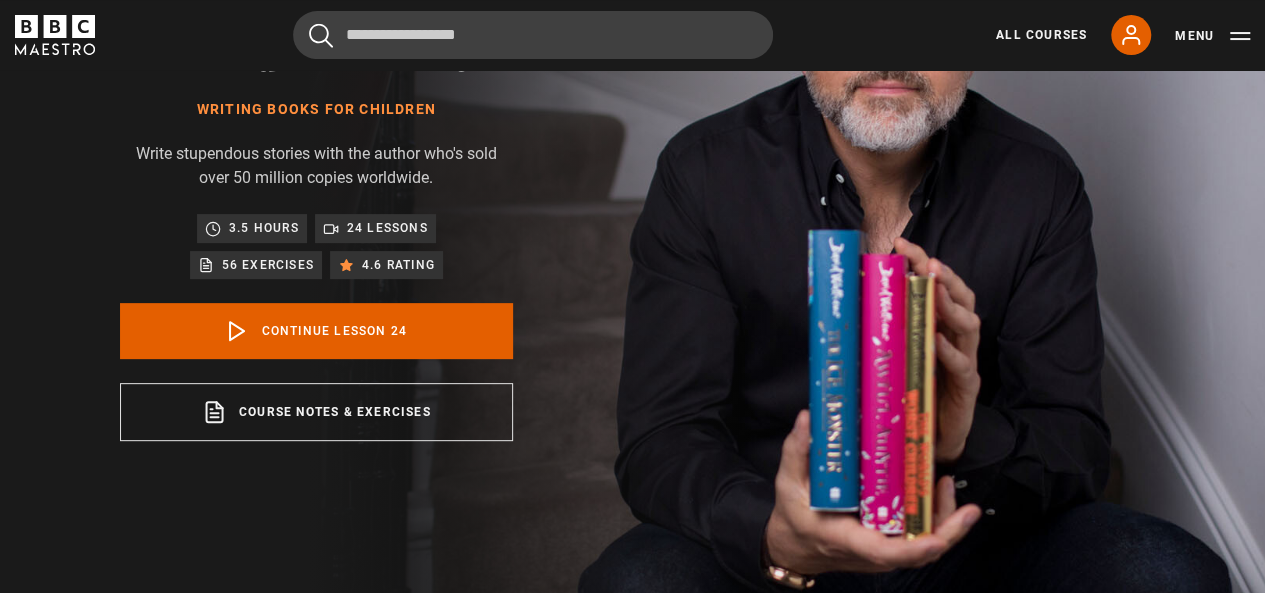 click 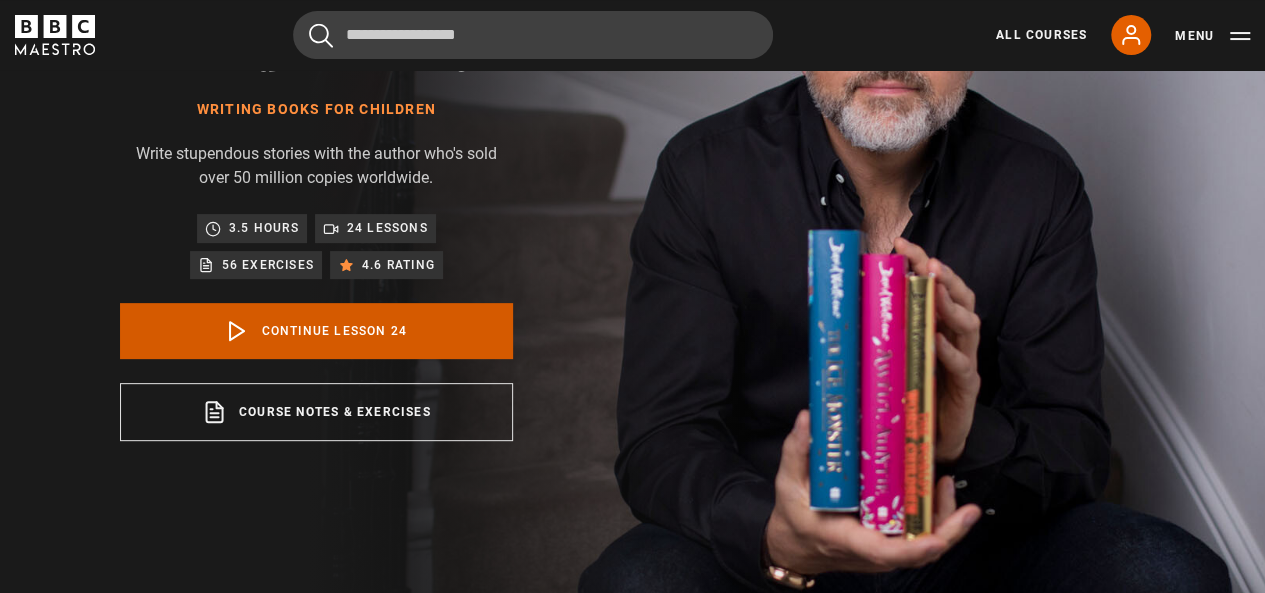 drag, startPoint x: 348, startPoint y: 262, endPoint x: 254, endPoint y: 355, distance: 132.23087 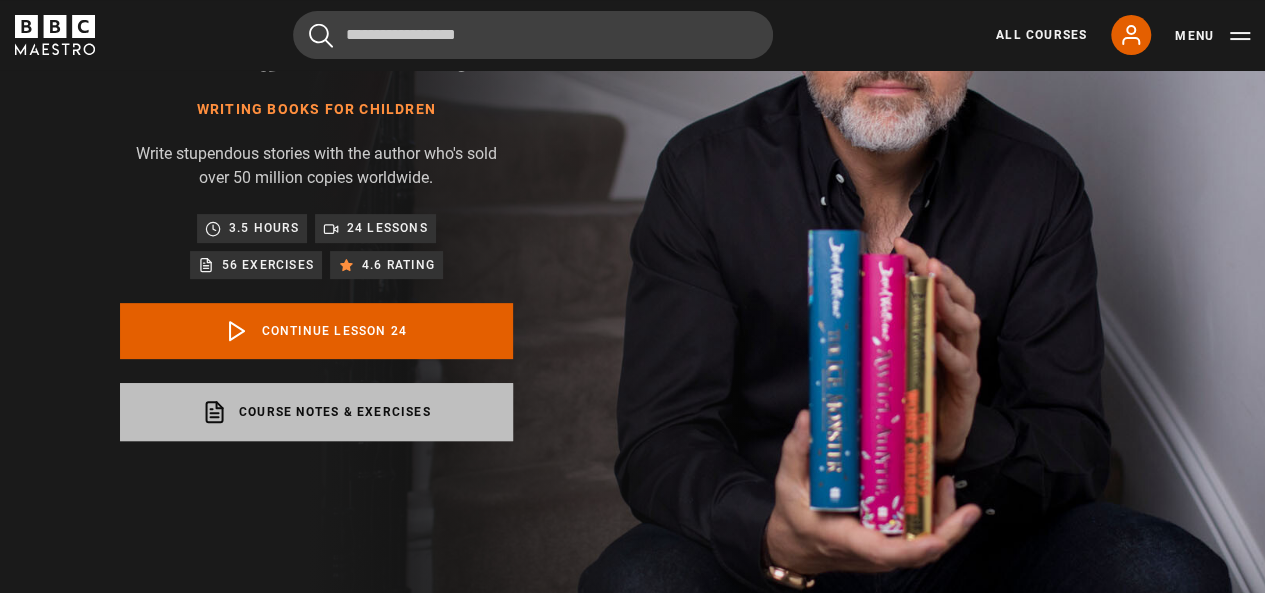 click on "Course notes & exercises
opens in a new tab" at bounding box center [316, 412] 